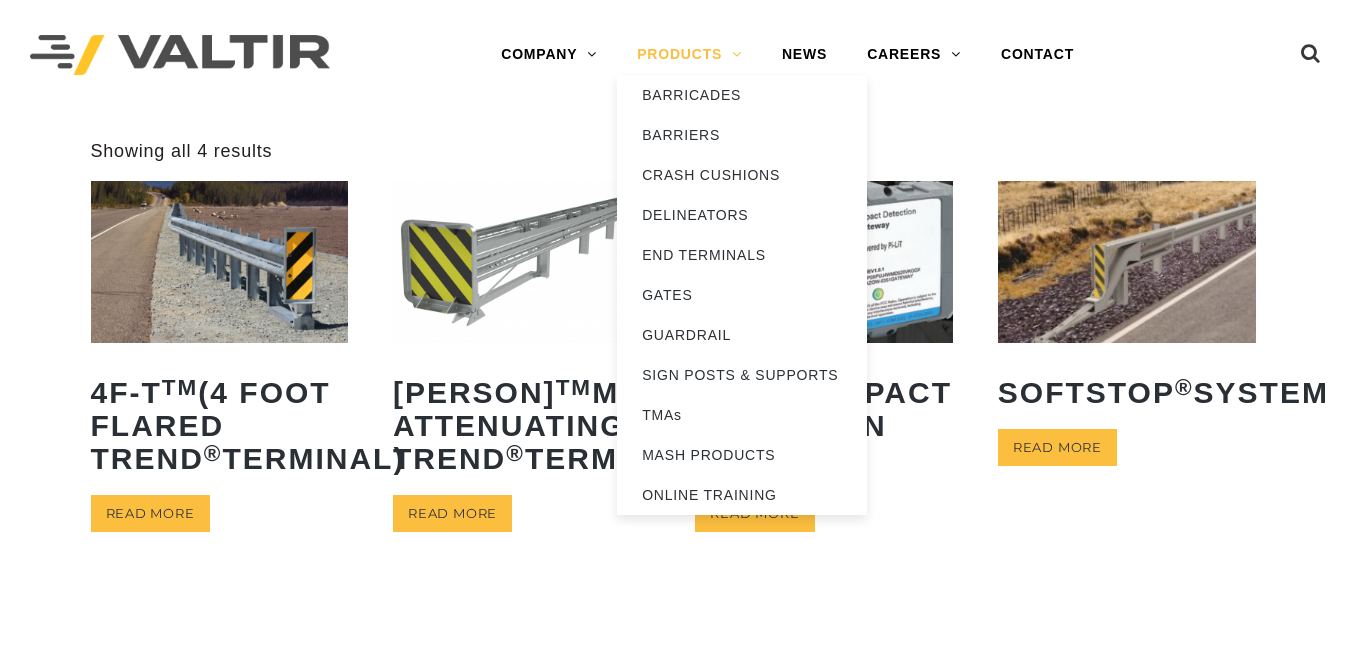 scroll, scrollTop: 0, scrollLeft: 0, axis: both 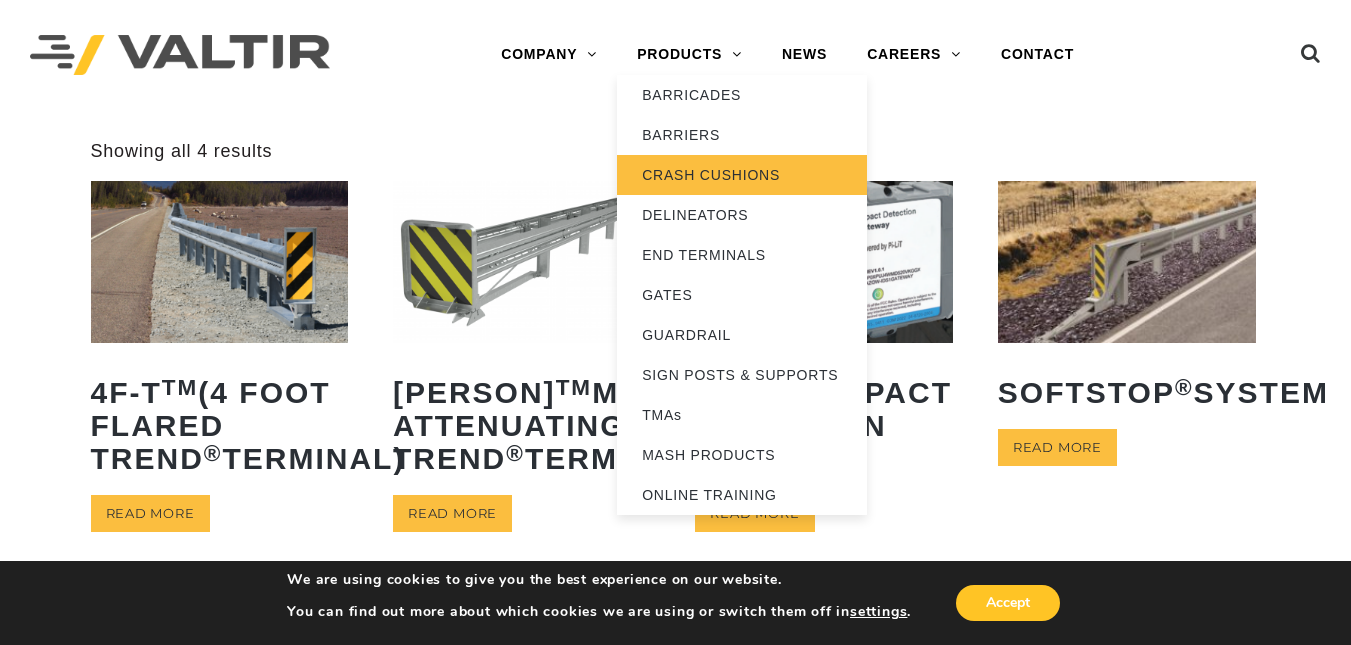 click on "[PRODUCT] [PRODUCT]" at bounding box center (742, 175) 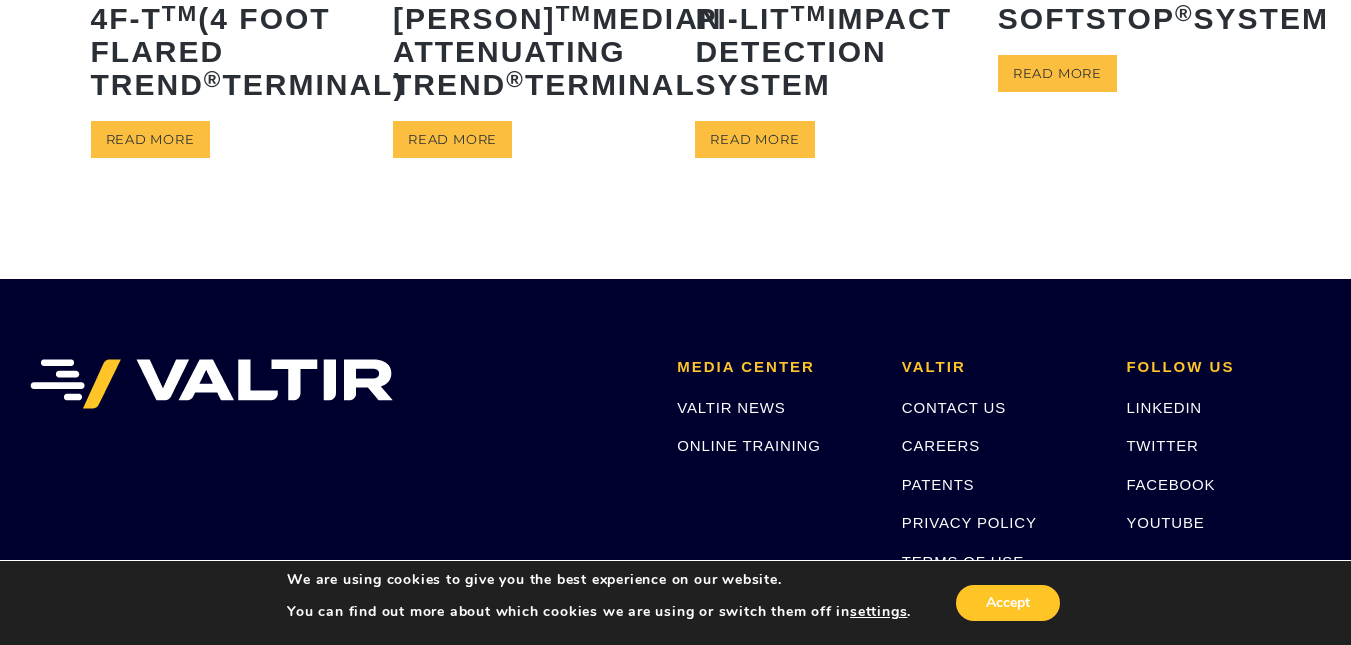 scroll, scrollTop: 100, scrollLeft: 0, axis: vertical 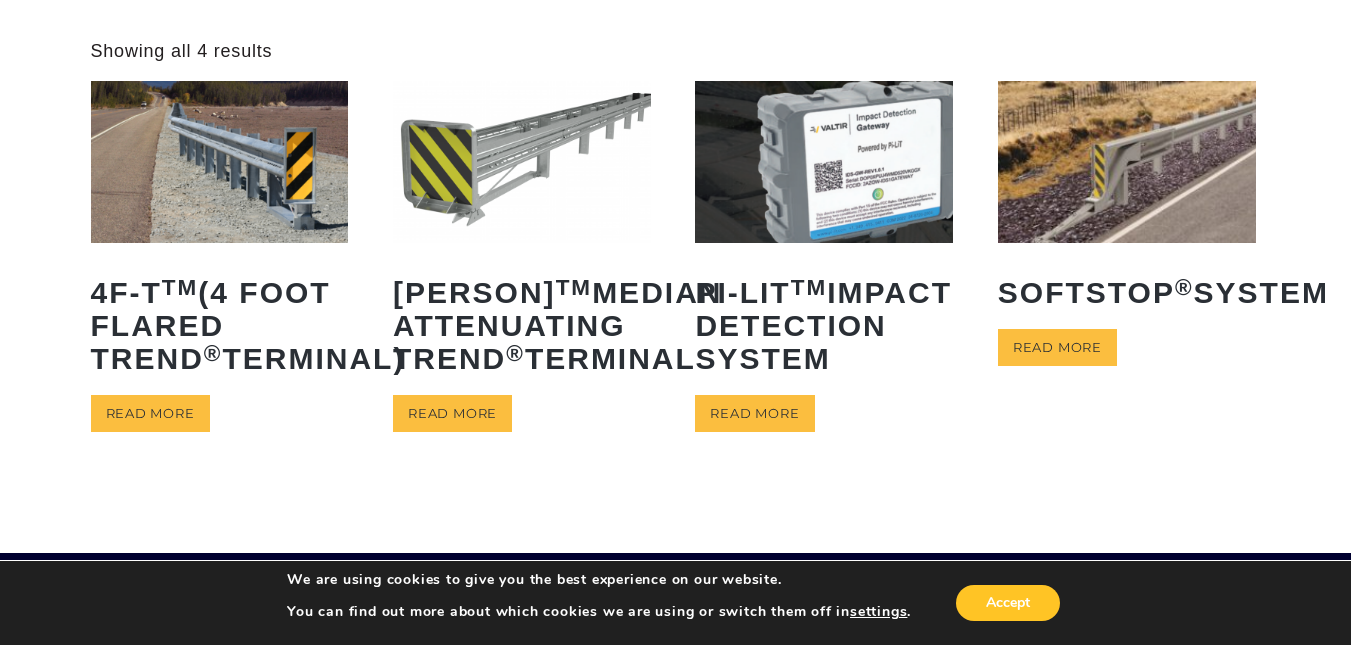 click at bounding box center [220, 161] 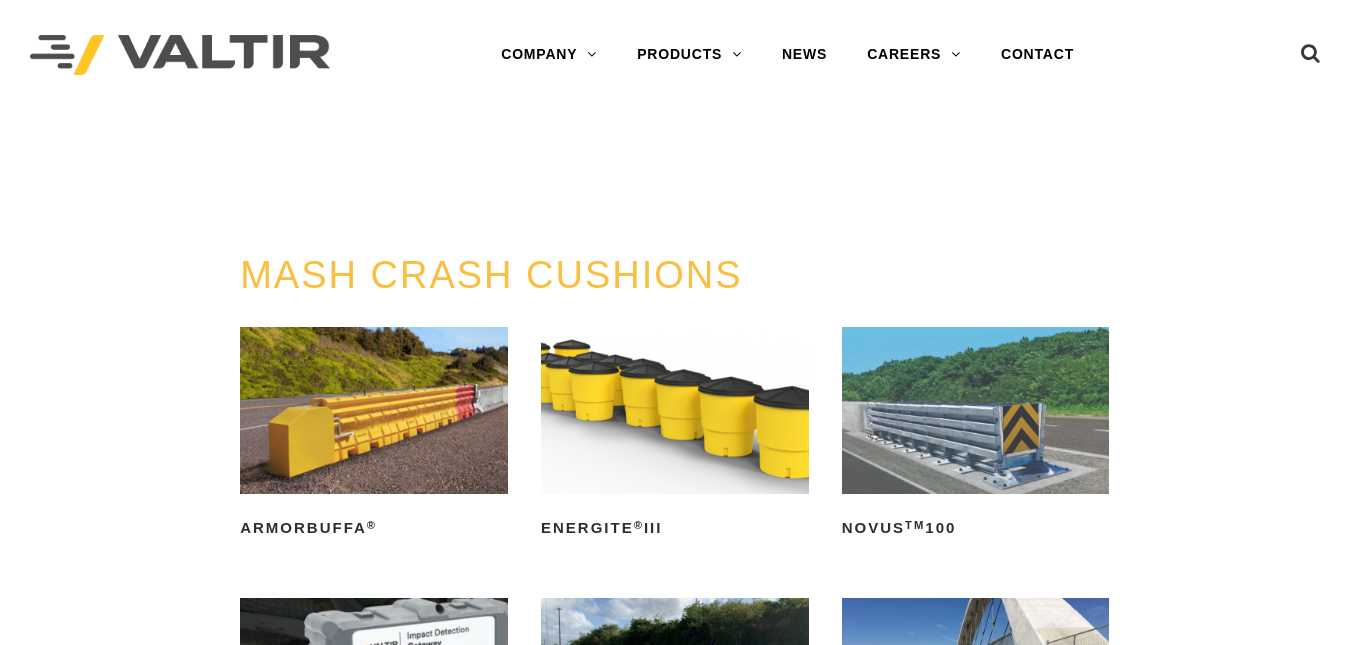 scroll, scrollTop: 0, scrollLeft: 0, axis: both 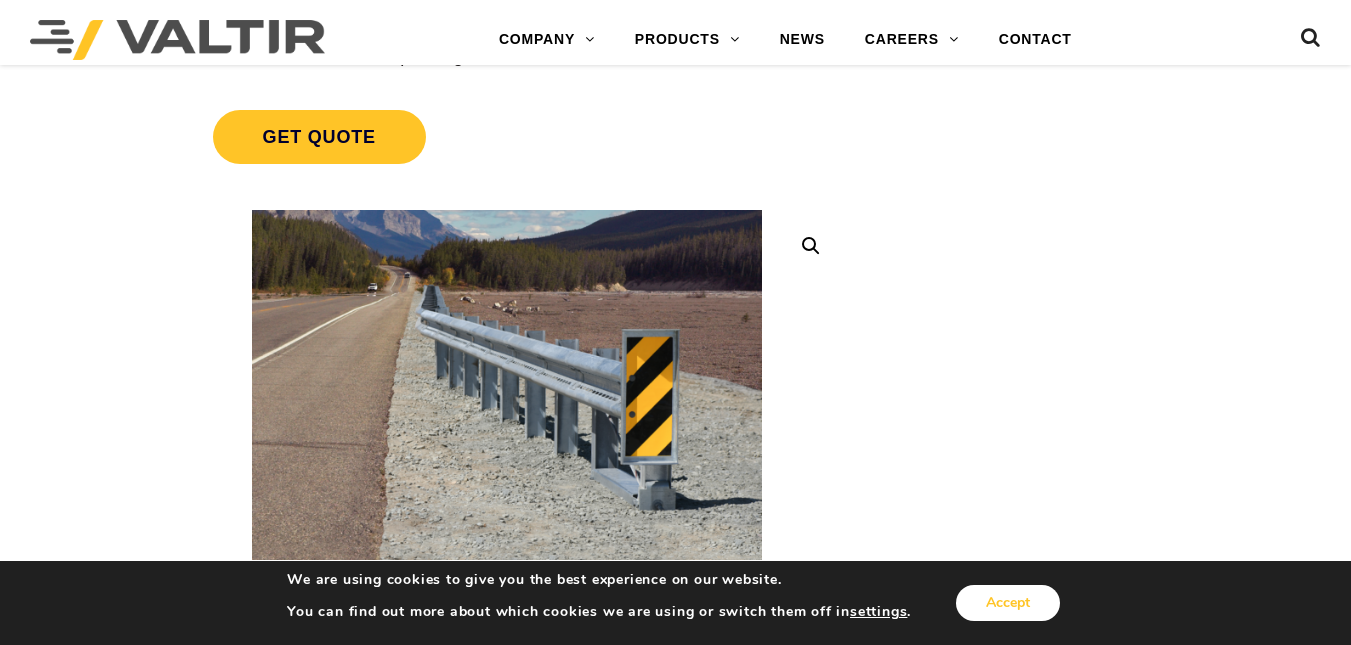 click on "Accept" at bounding box center [1008, 603] 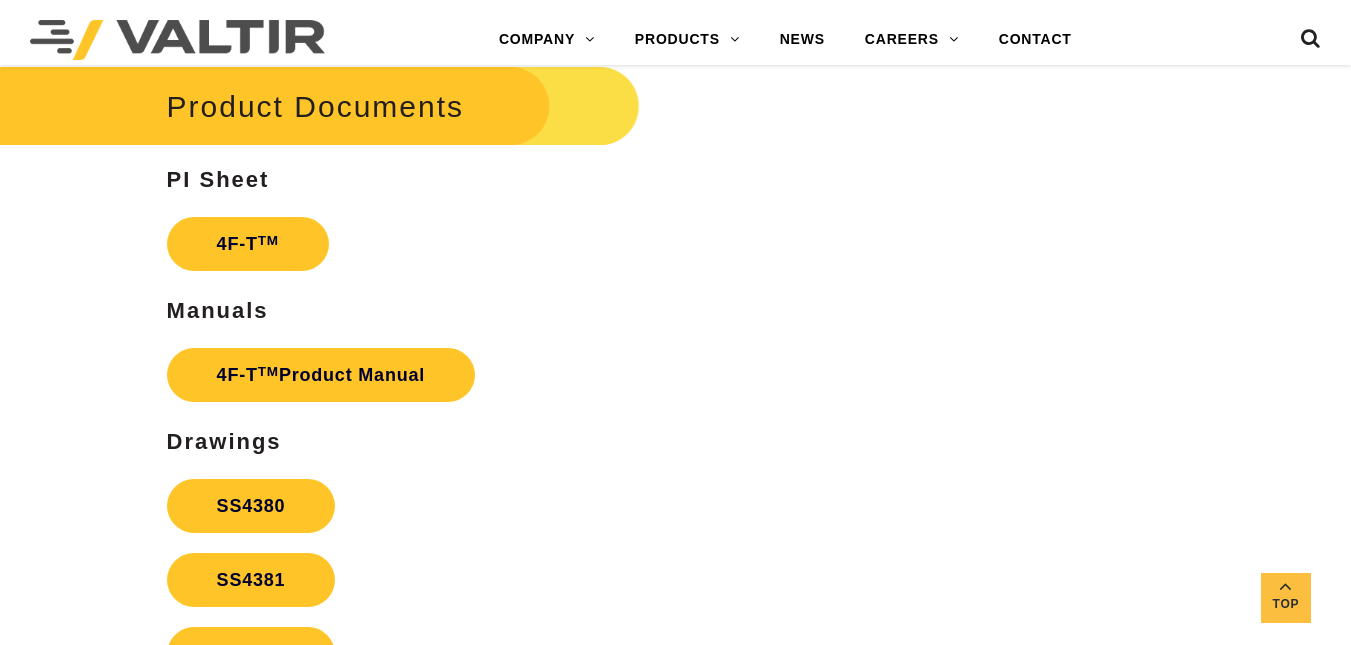 scroll, scrollTop: 3200, scrollLeft: 0, axis: vertical 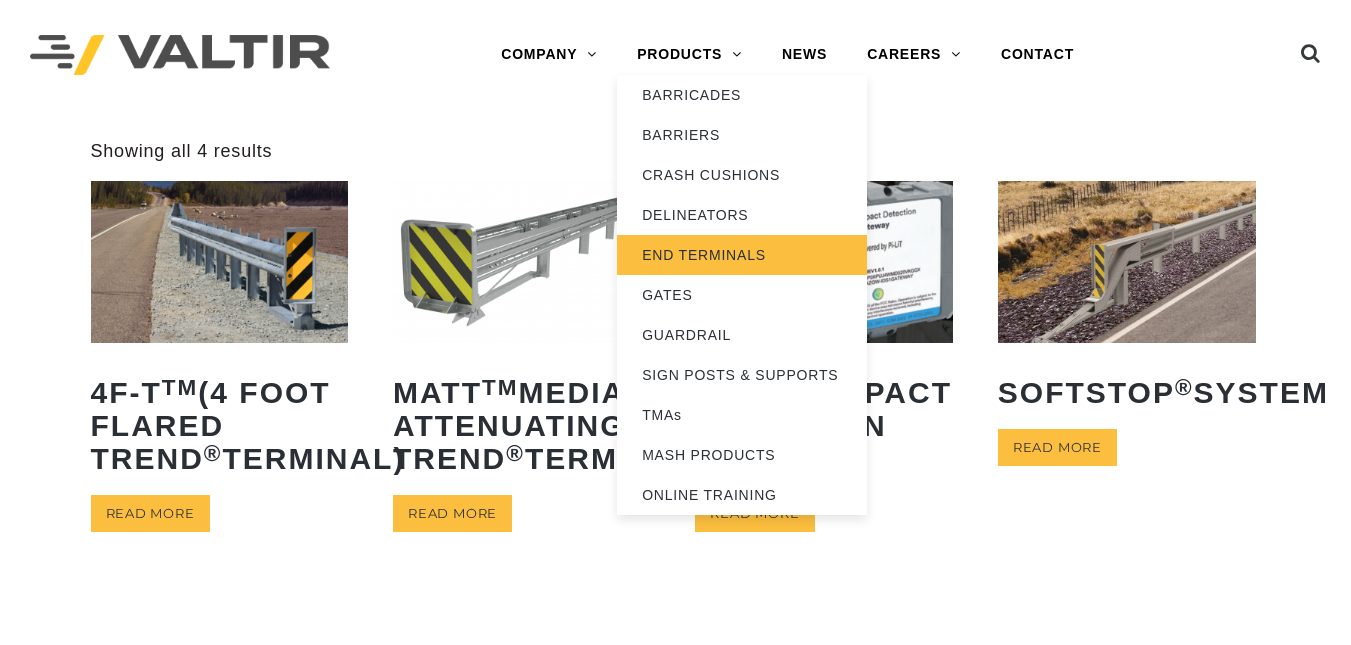 click on "[PRODUCT] [PRODUCT]" at bounding box center (742, 255) 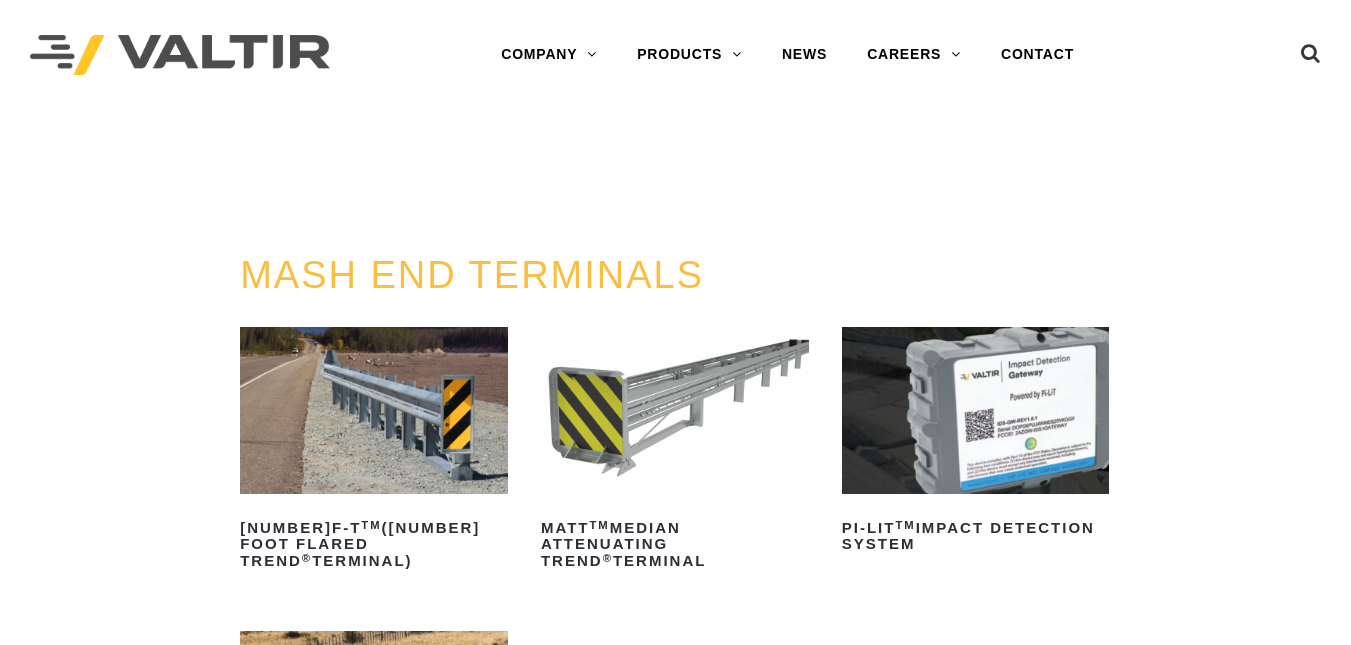 scroll, scrollTop: 0, scrollLeft: 0, axis: both 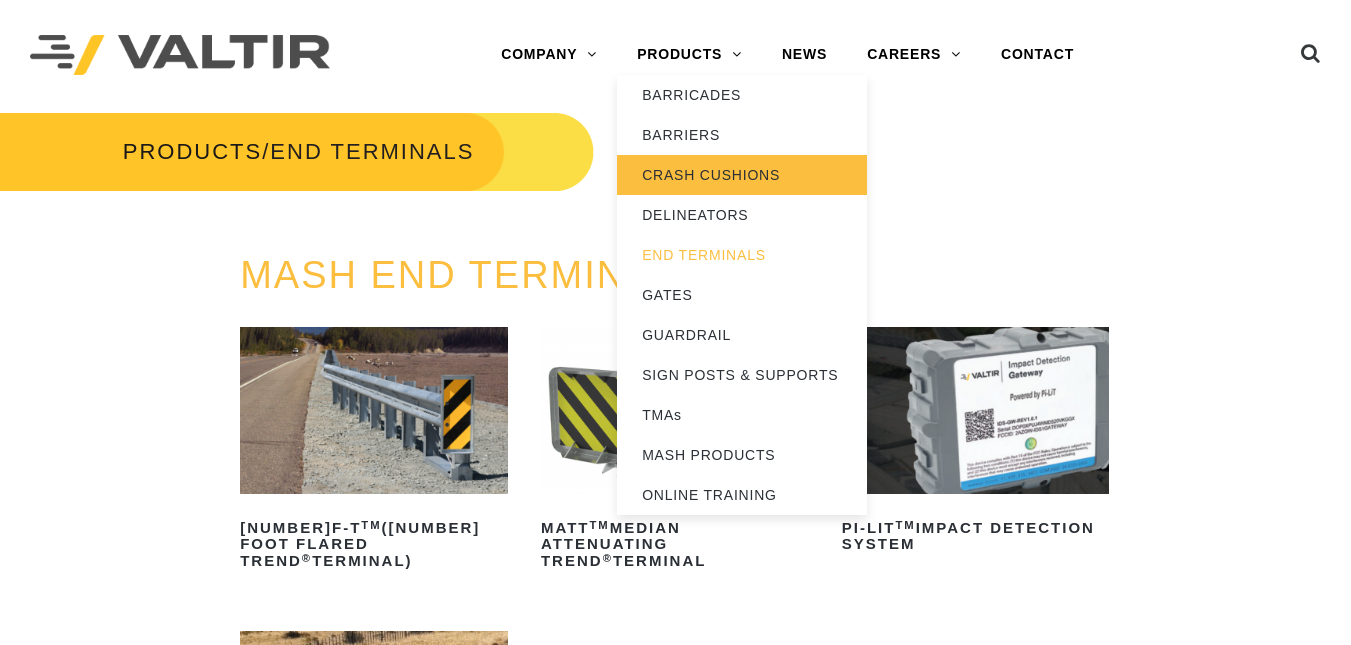 click on "CRASH CUSHIONS" at bounding box center (742, 175) 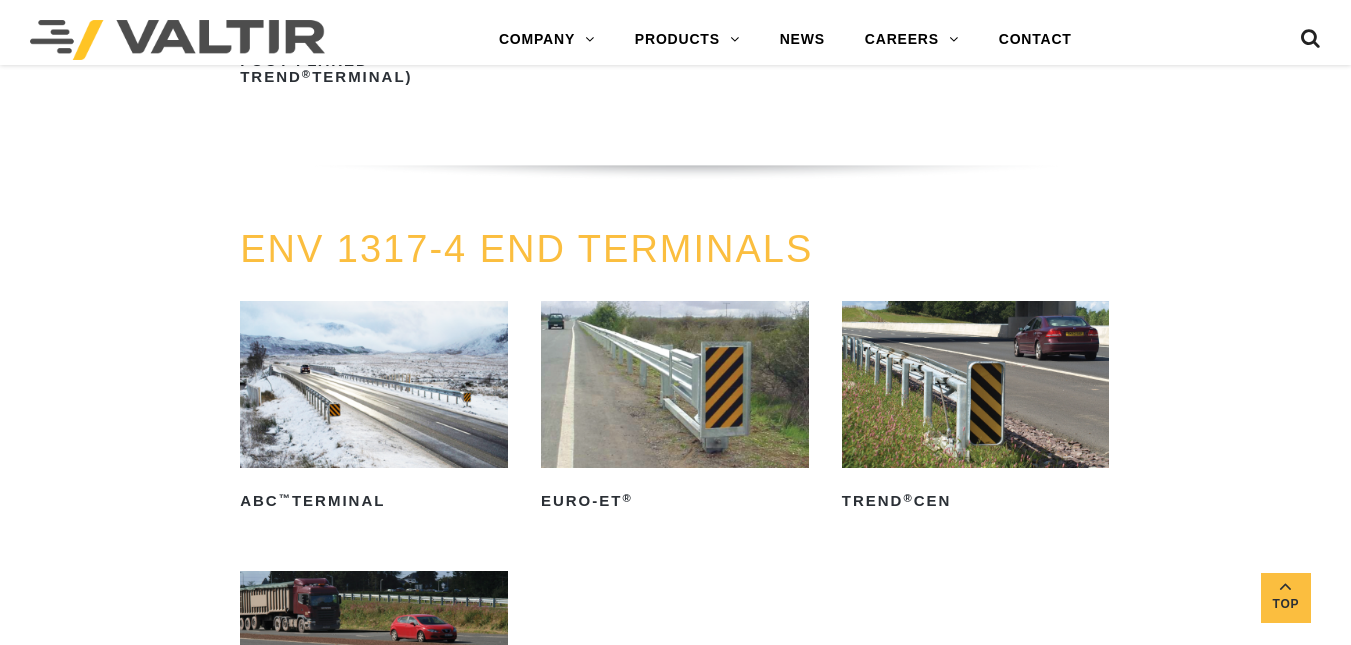 scroll, scrollTop: 2200, scrollLeft: 0, axis: vertical 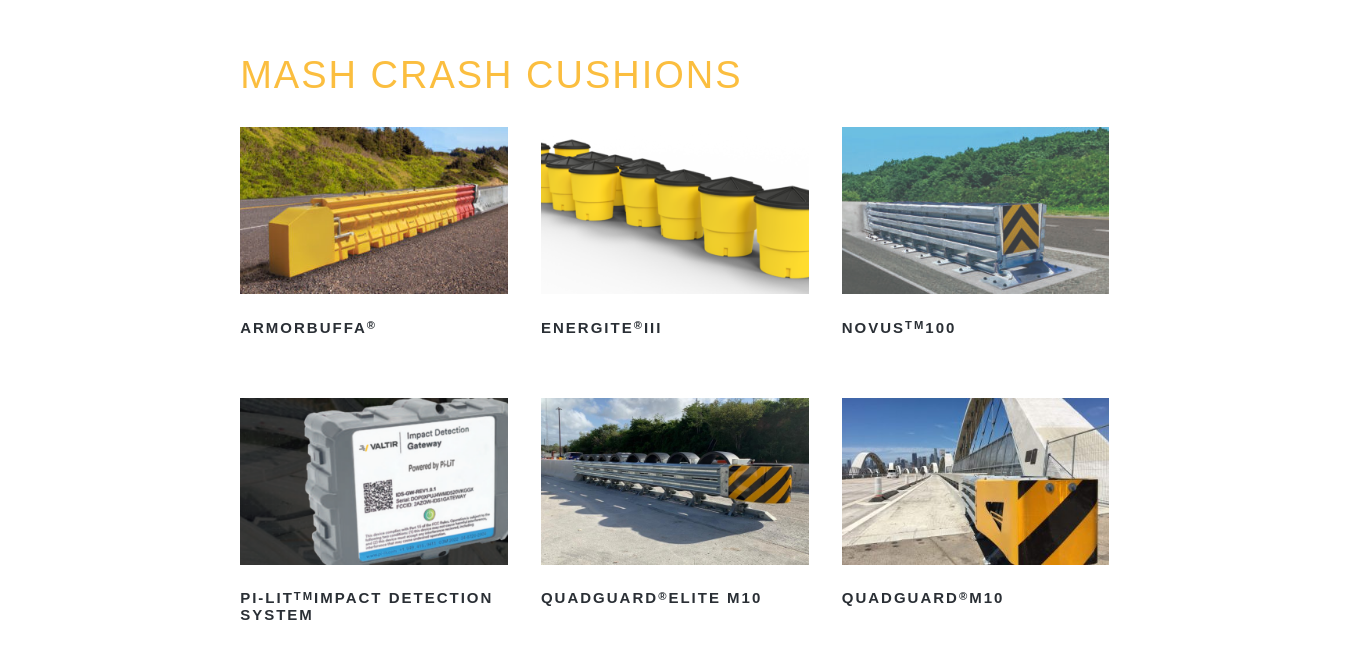 click at bounding box center (976, 210) 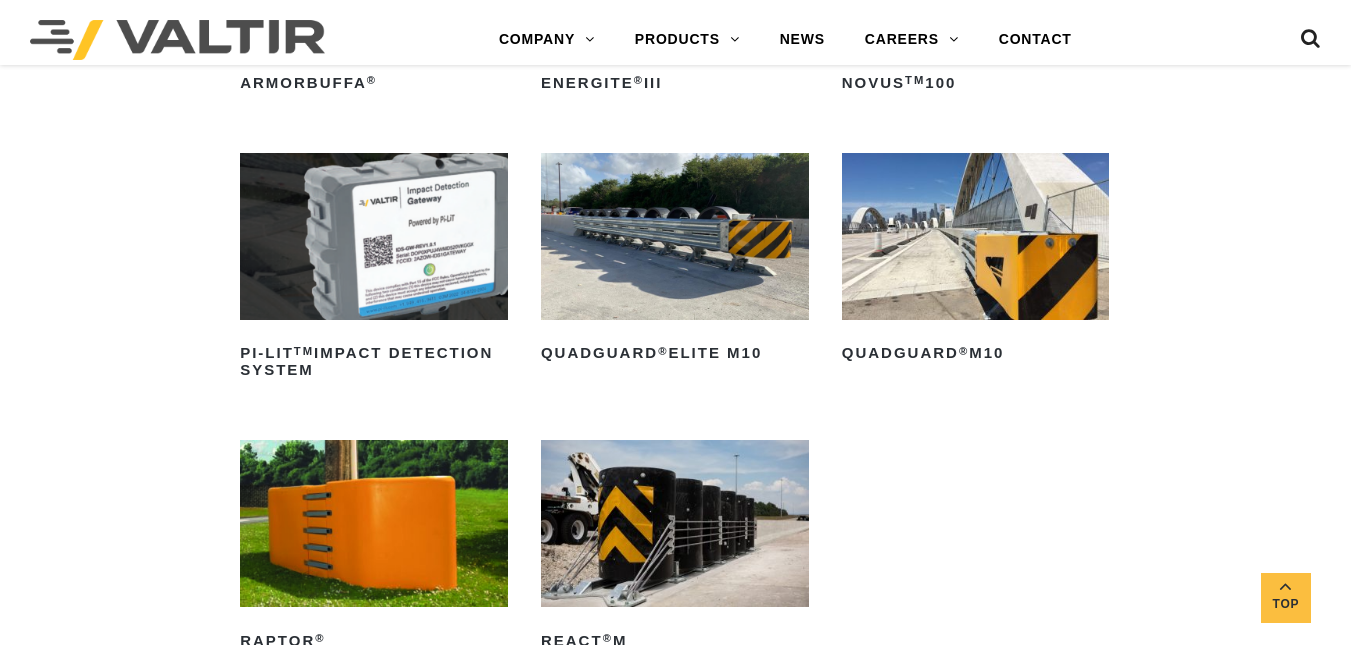 scroll, scrollTop: 400, scrollLeft: 0, axis: vertical 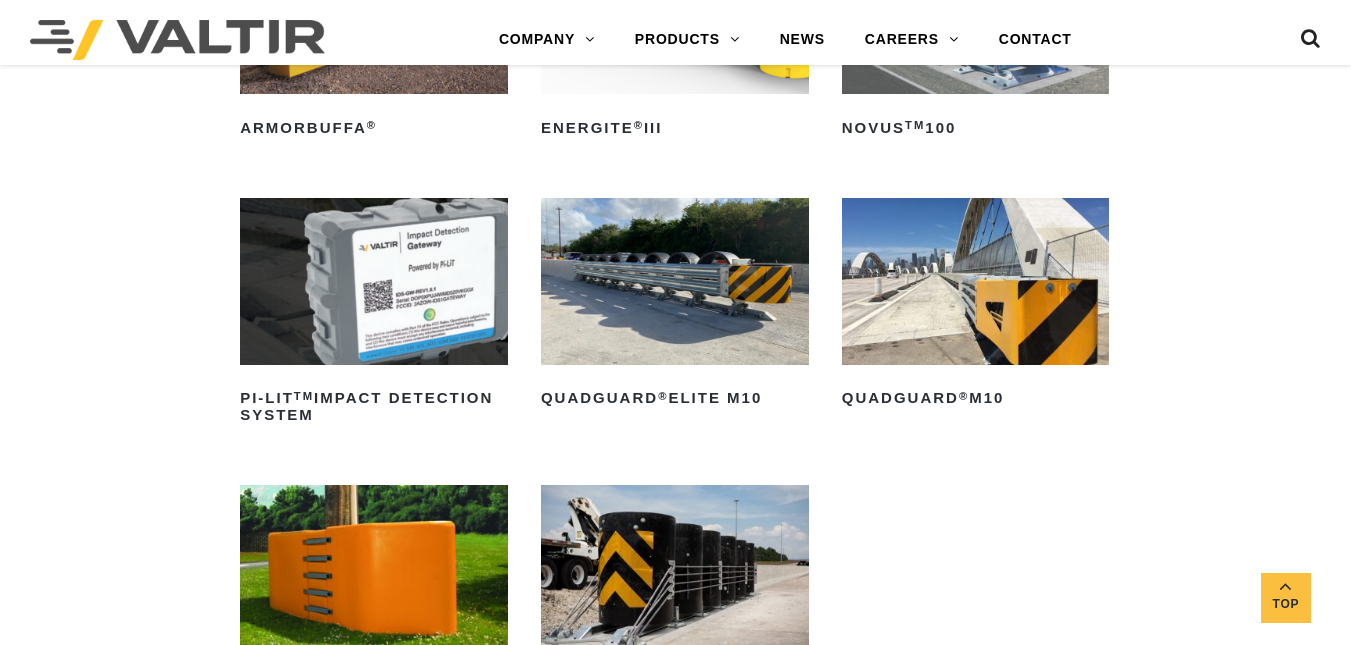 click at bounding box center (976, 281) 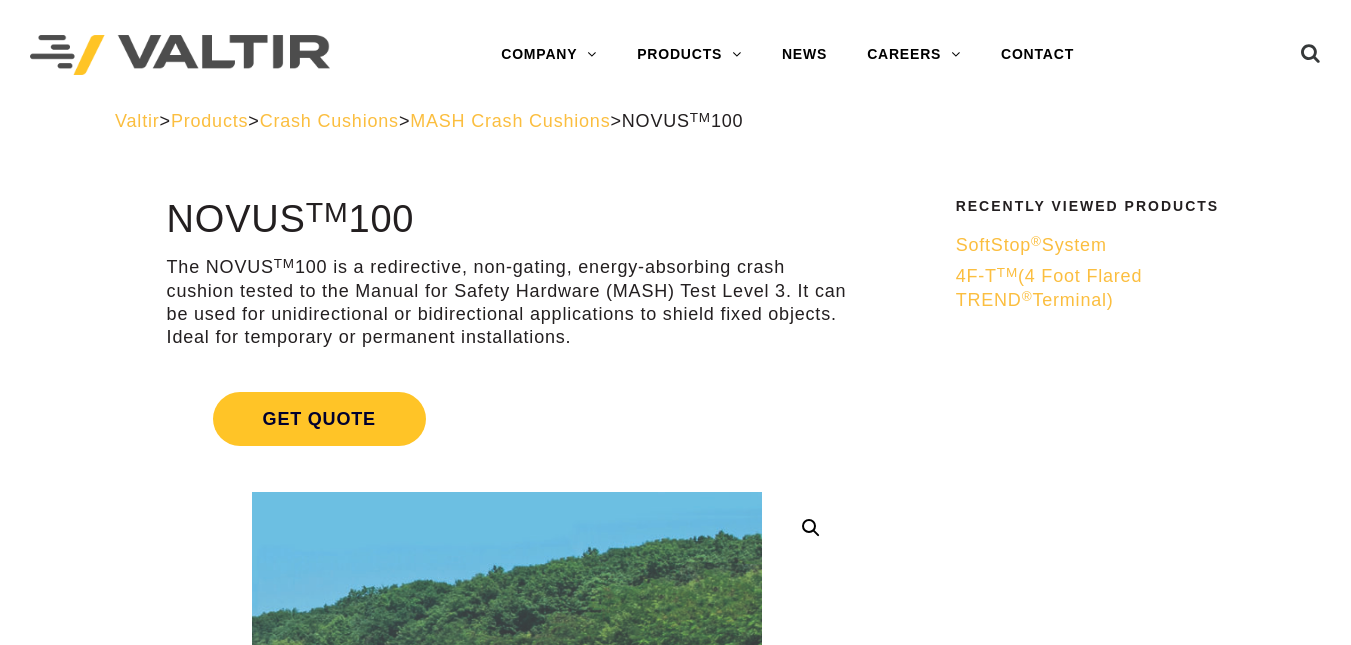 scroll, scrollTop: 70, scrollLeft: 0, axis: vertical 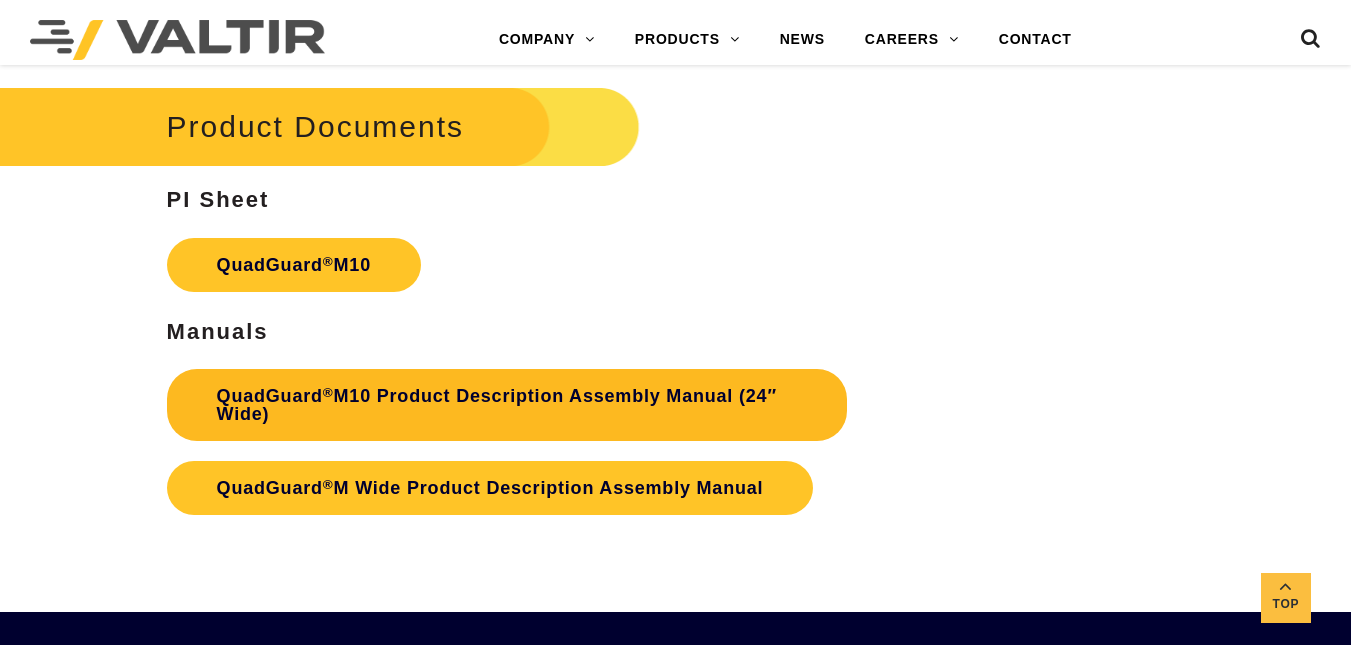 click on "QuadGuard ®  M10 Product Description Assembly Manual (24″ Wide)" at bounding box center (507, 405) 